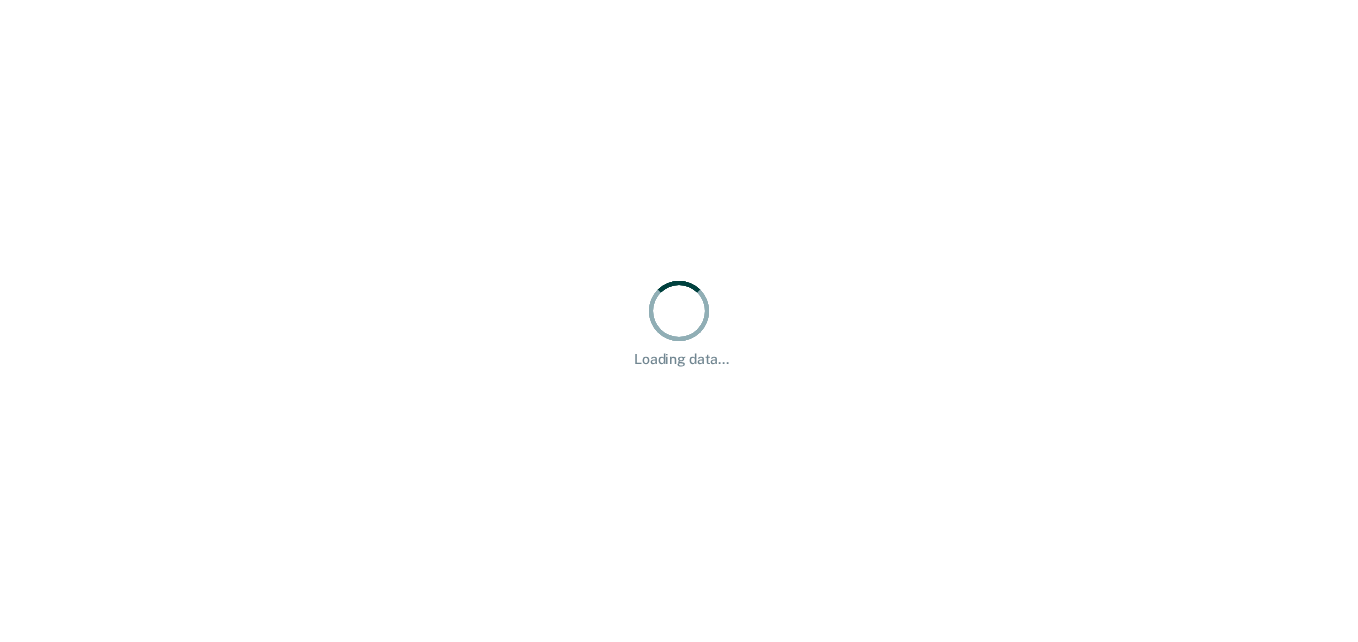 scroll, scrollTop: 0, scrollLeft: 0, axis: both 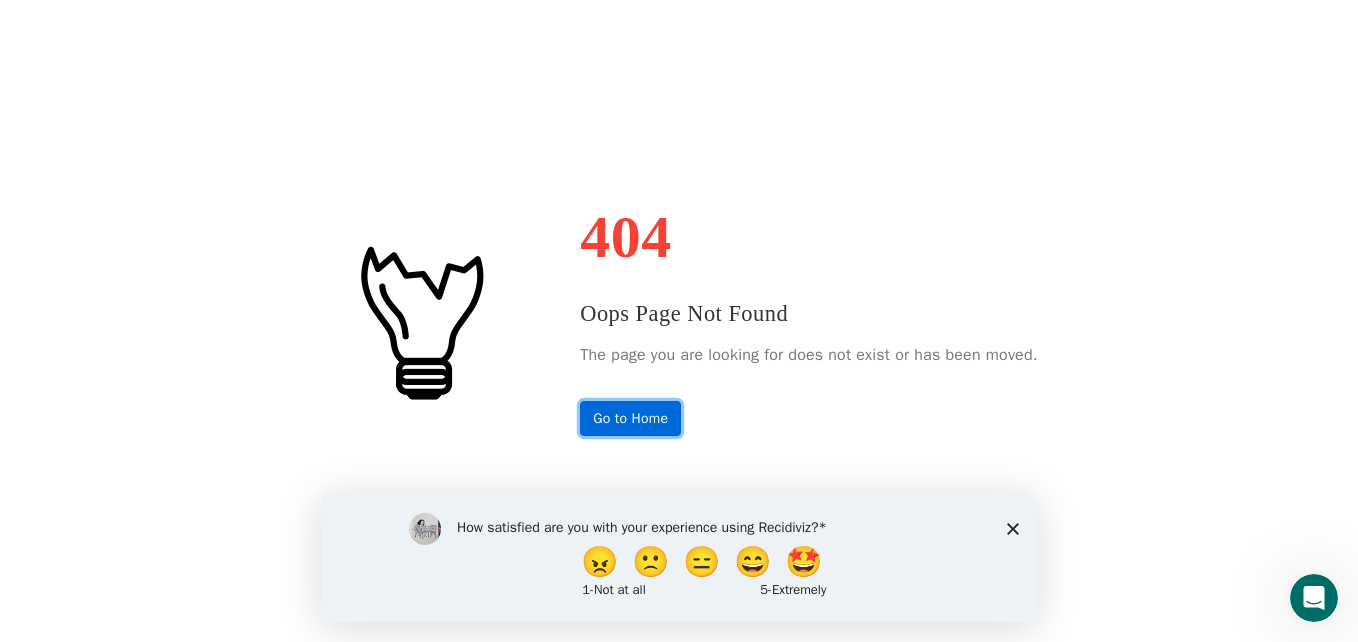 click on "Go to Home" at bounding box center (630, 418) 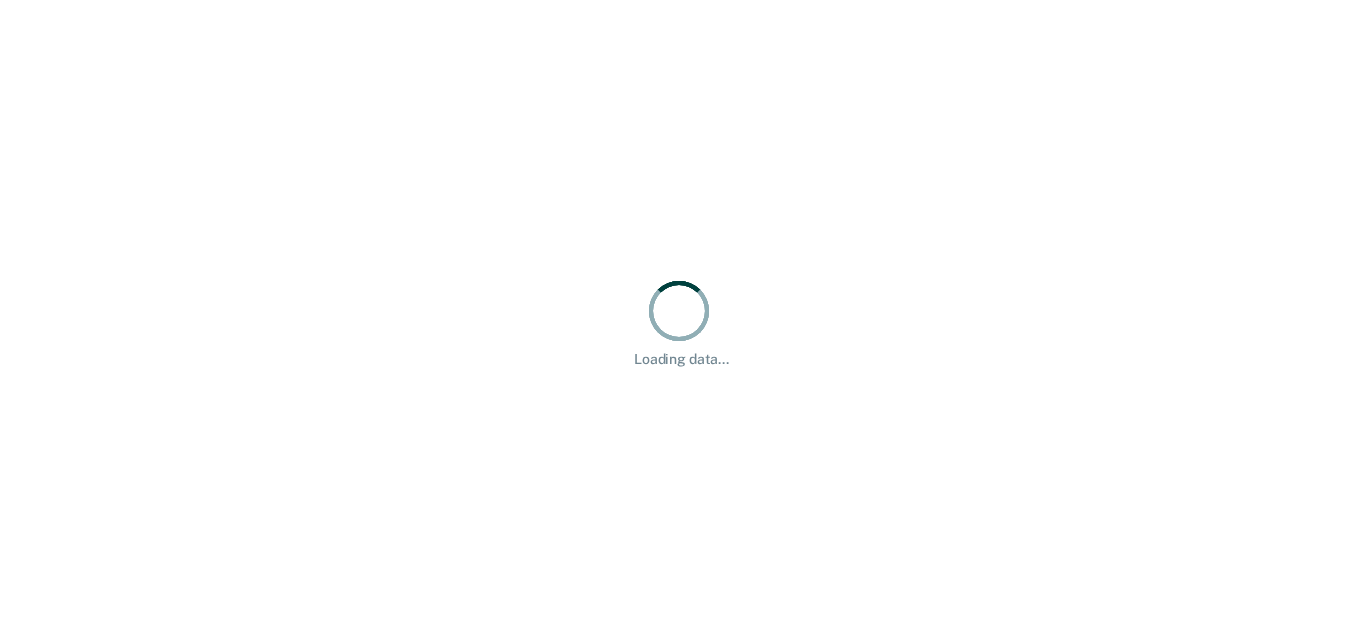 scroll, scrollTop: 0, scrollLeft: 0, axis: both 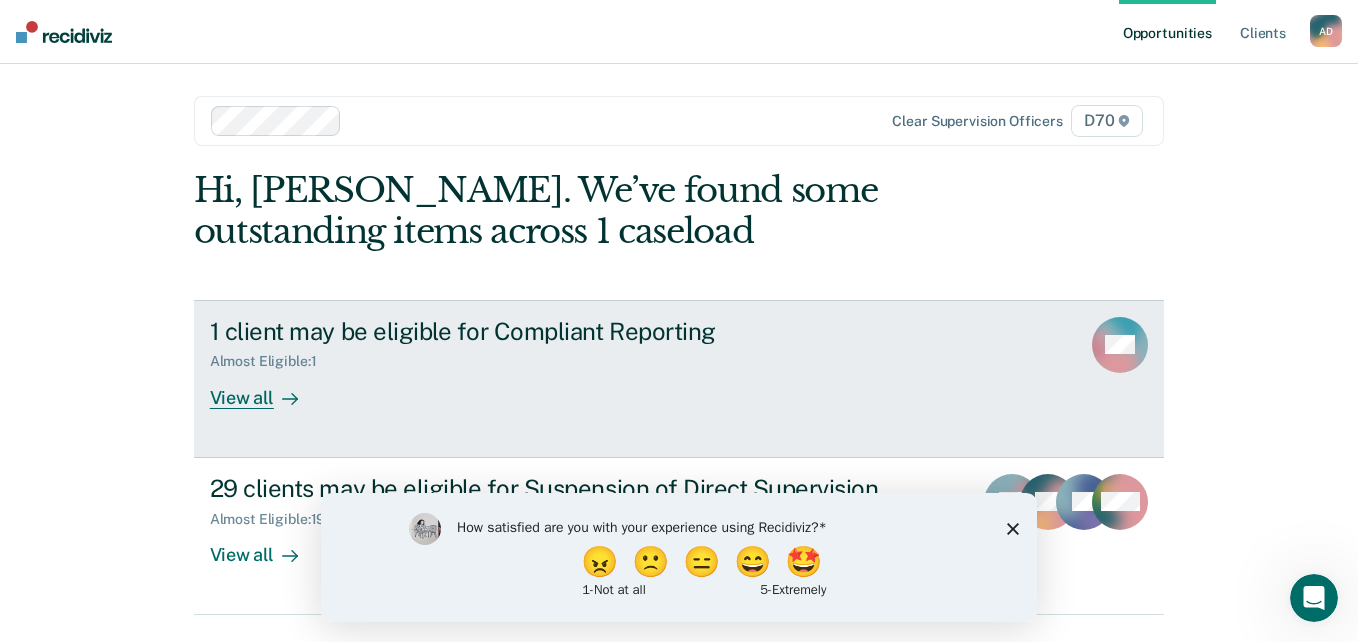 click on "View all" at bounding box center (266, 389) 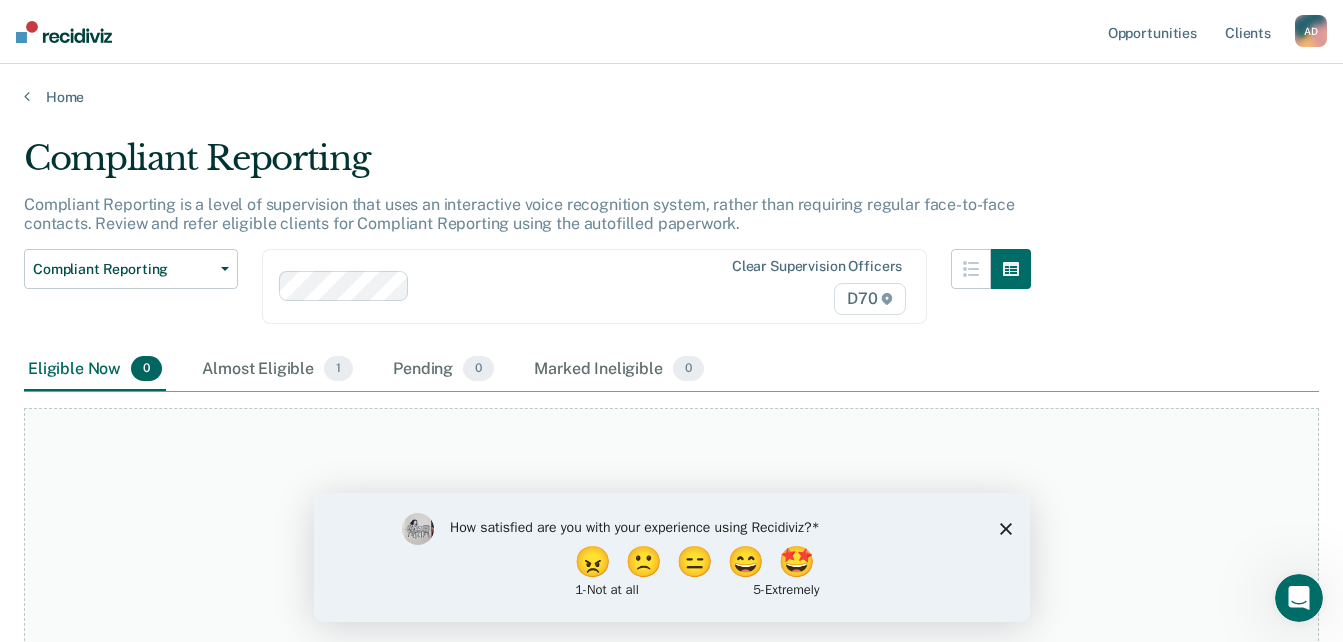 click 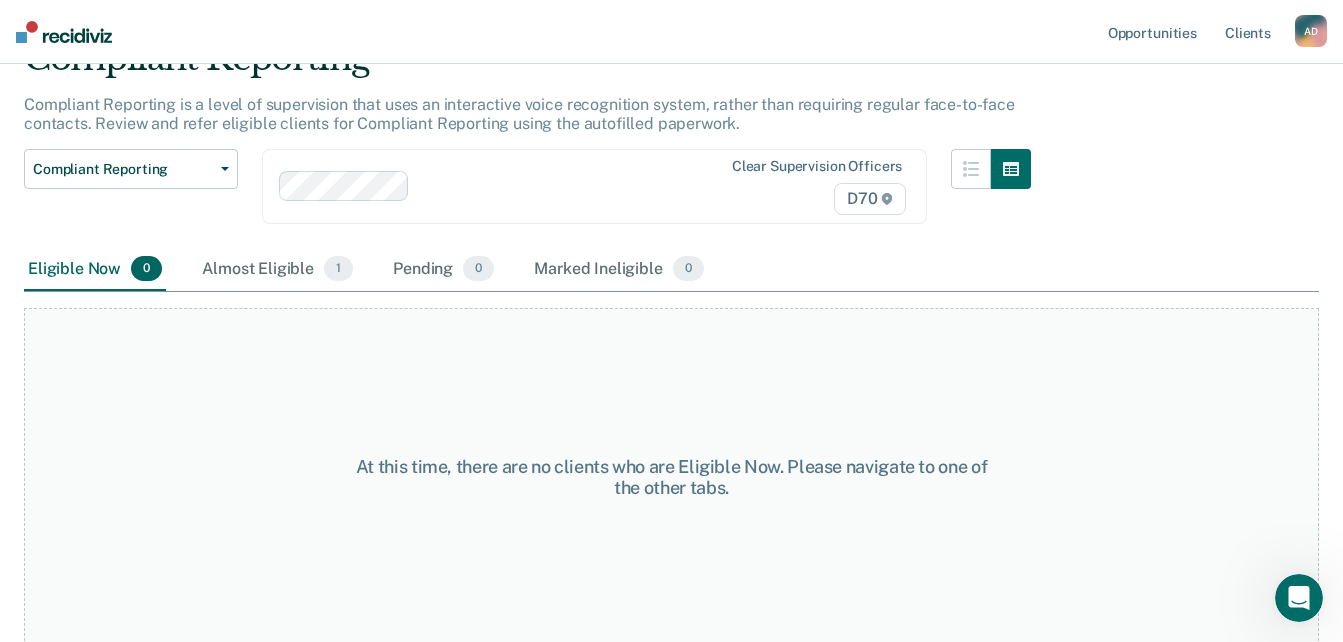 scroll, scrollTop: 104, scrollLeft: 0, axis: vertical 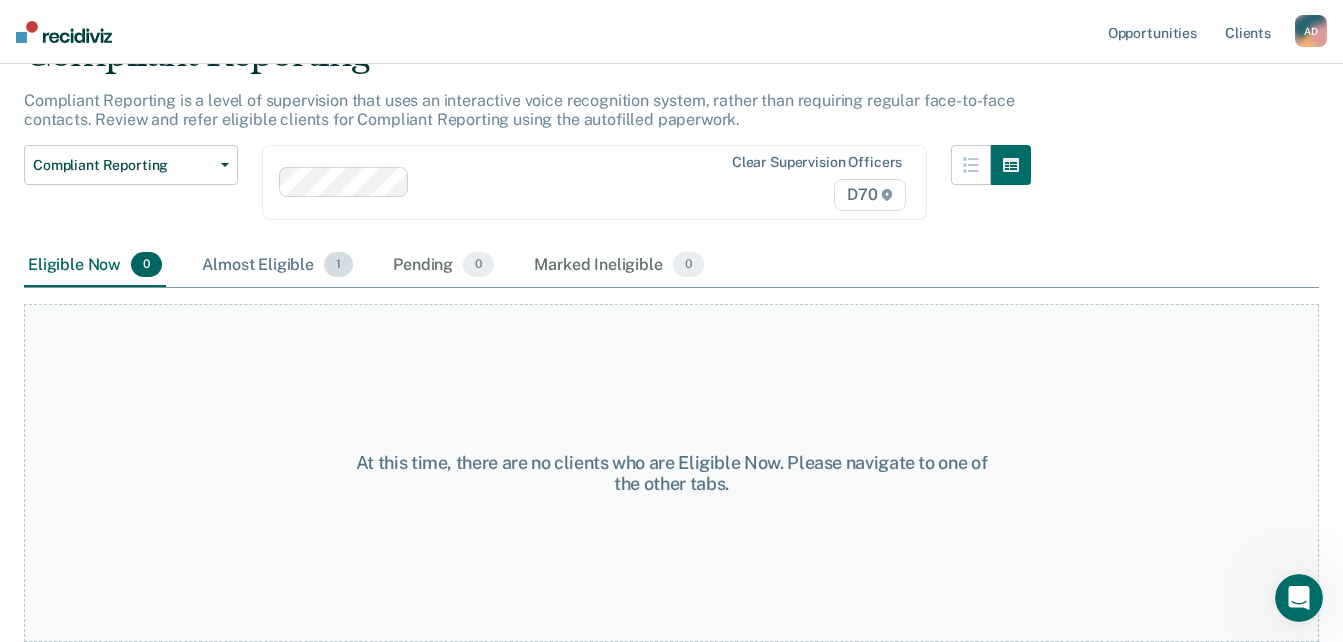 click on "Almost Eligible 1" at bounding box center [277, 266] 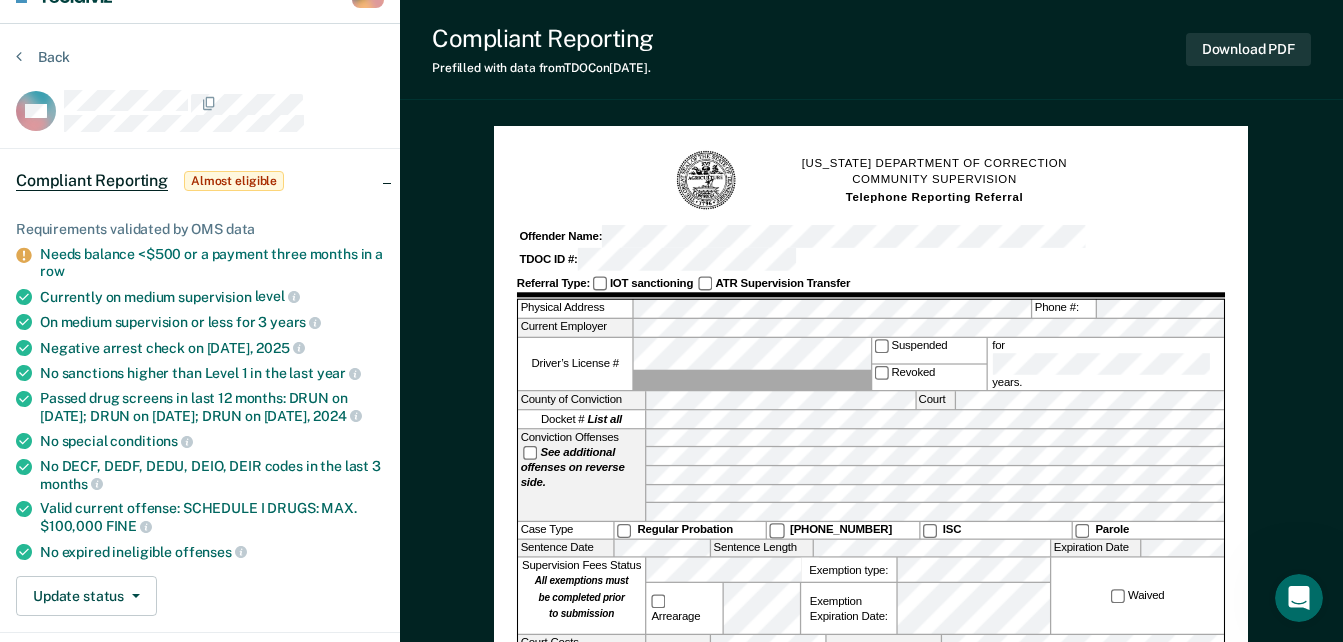 scroll, scrollTop: 0, scrollLeft: 0, axis: both 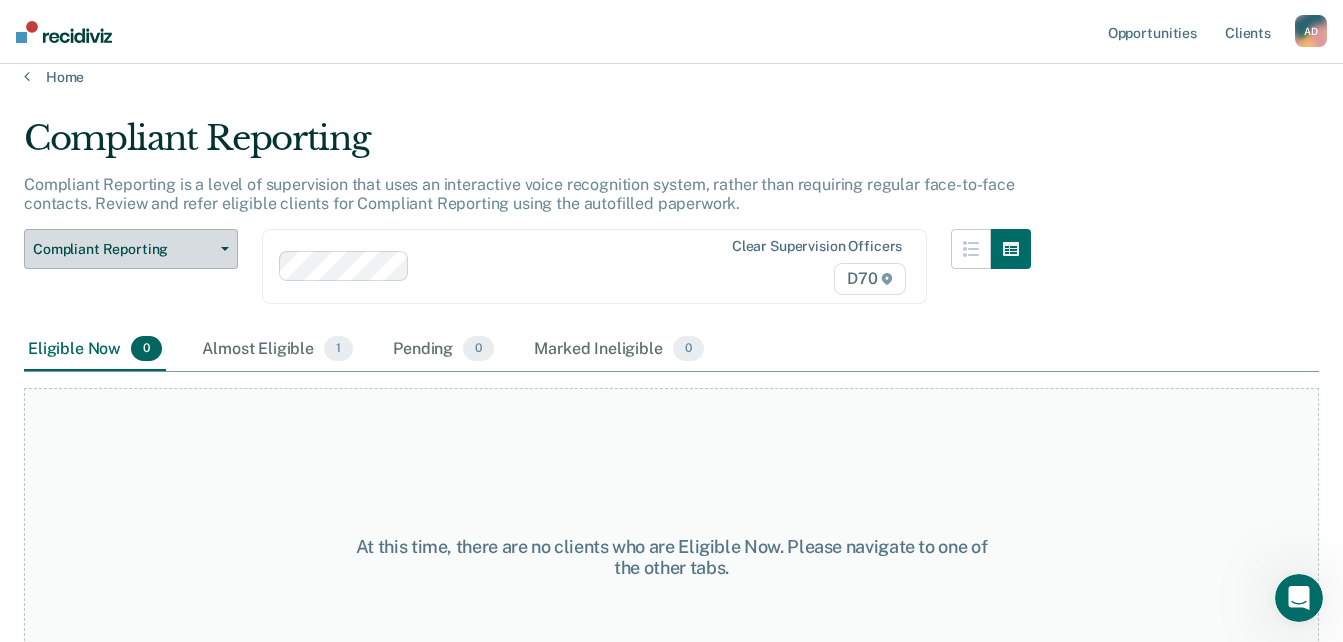 click on "Compliant Reporting" at bounding box center [131, 249] 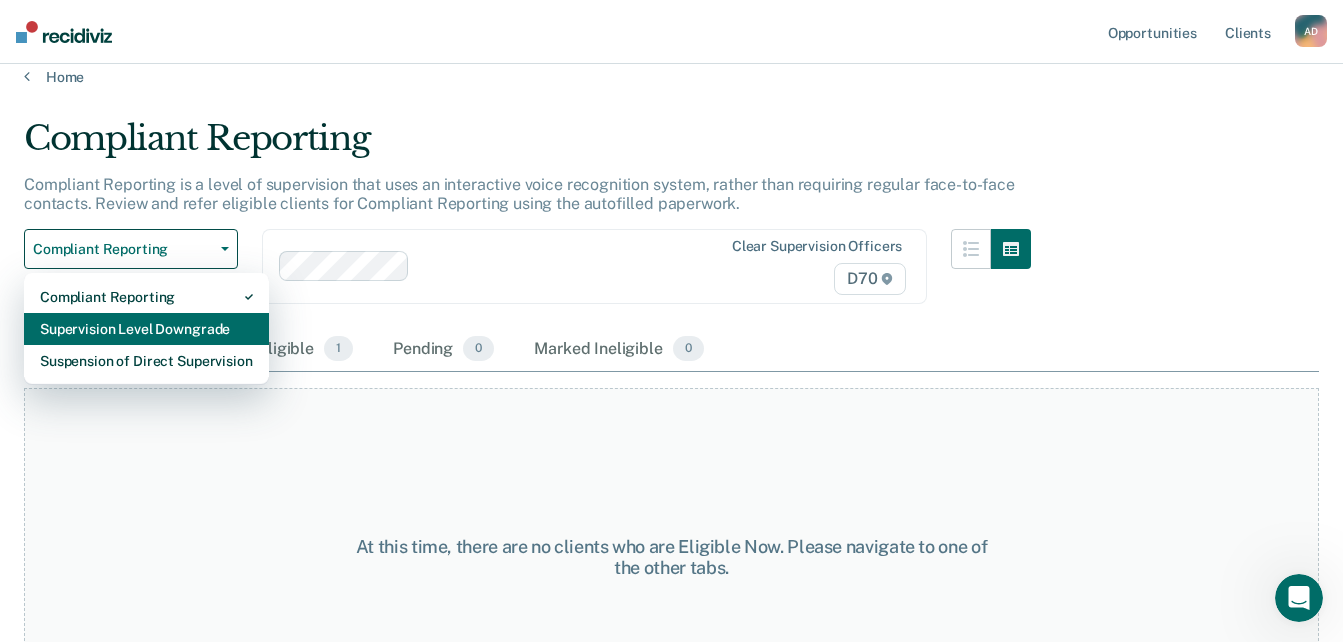click on "Supervision Level Downgrade" at bounding box center [146, 329] 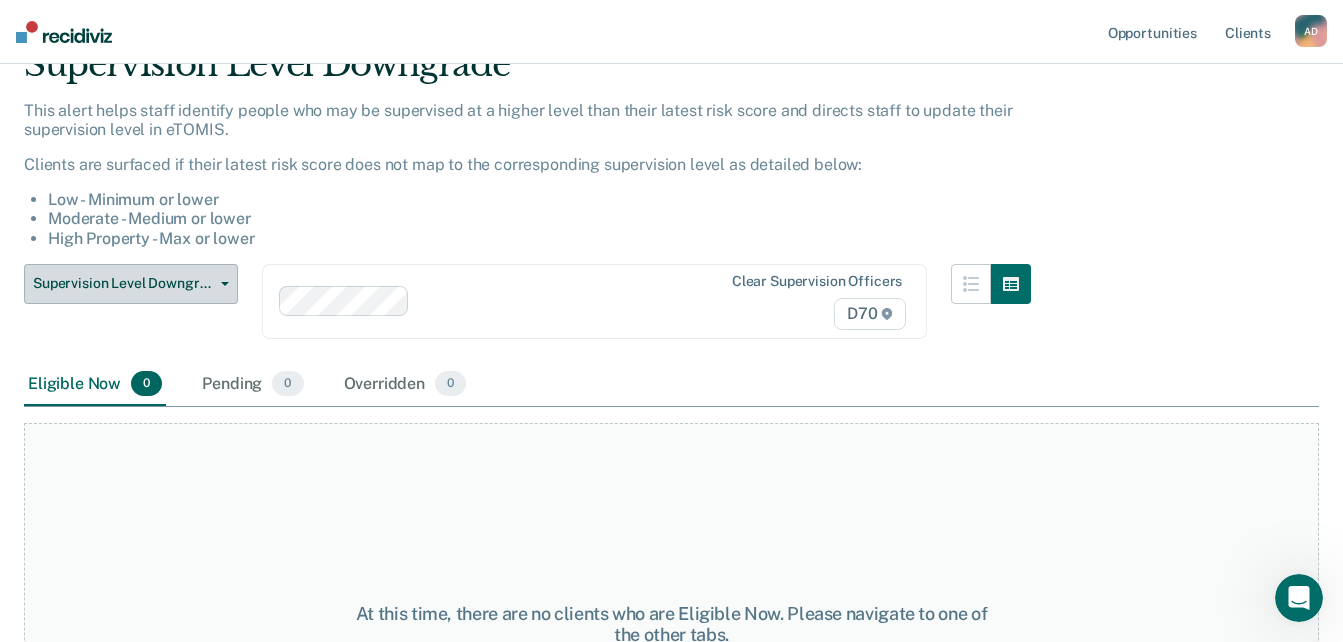 scroll, scrollTop: 77, scrollLeft: 0, axis: vertical 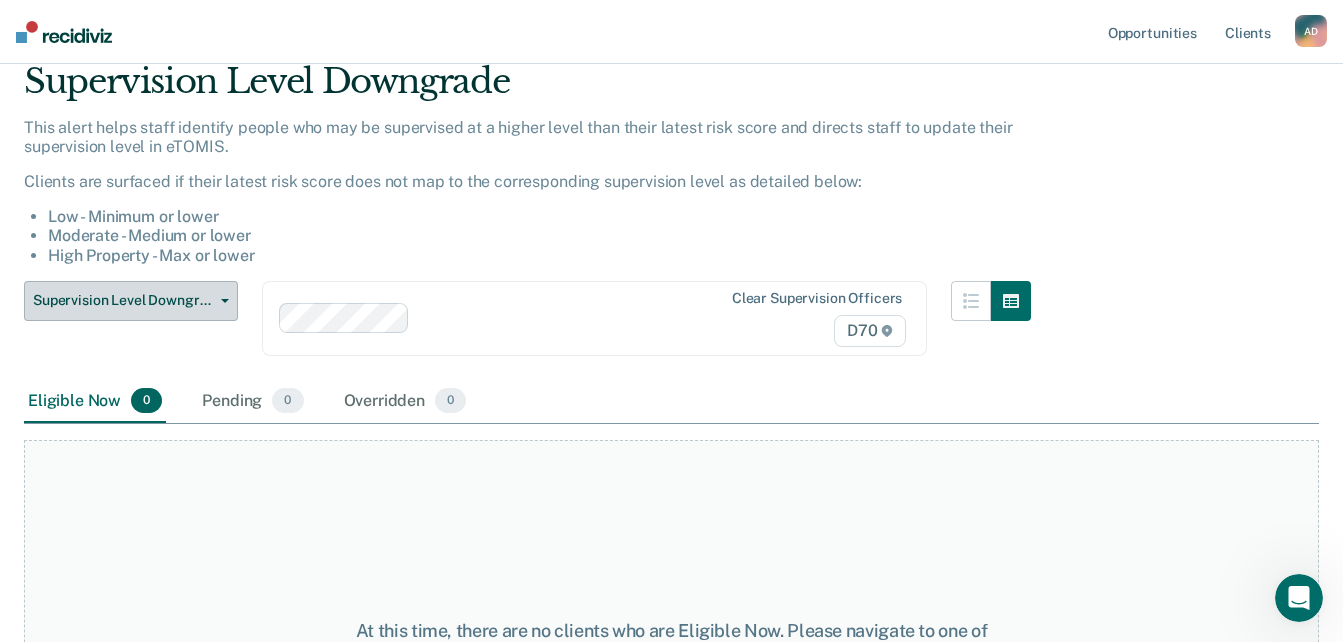 click on "Supervision Level Downgrade" at bounding box center (131, 301) 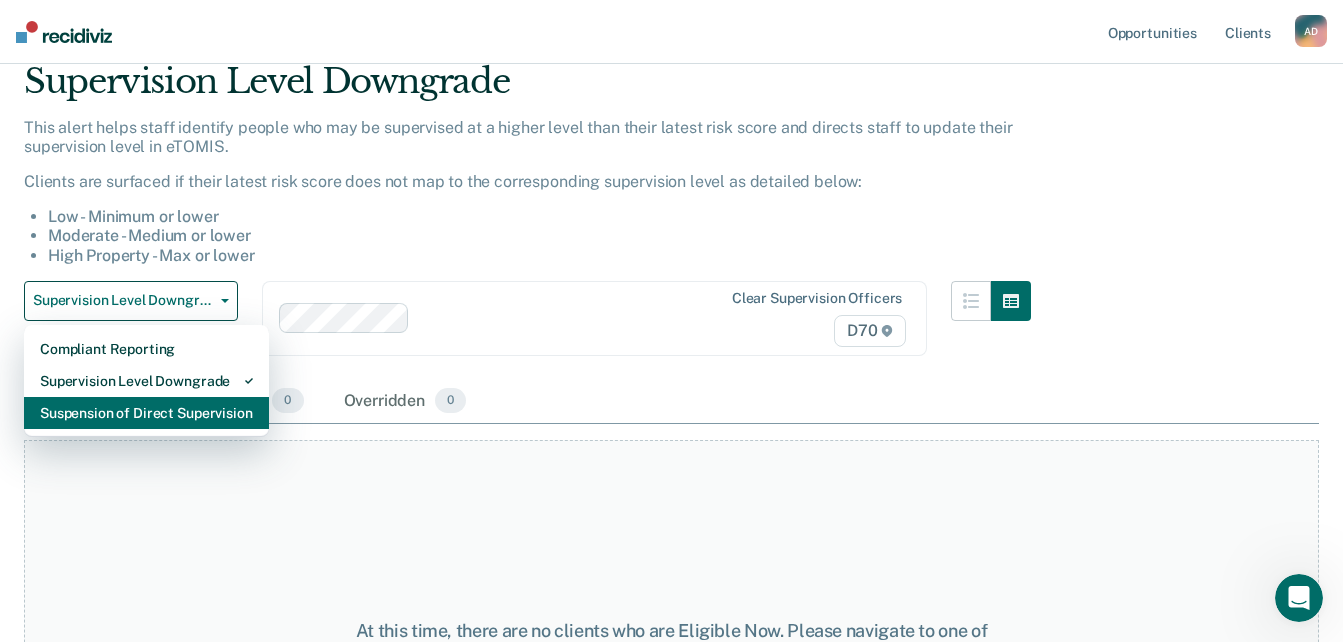 click on "Suspension of Direct Supervision" at bounding box center (146, 413) 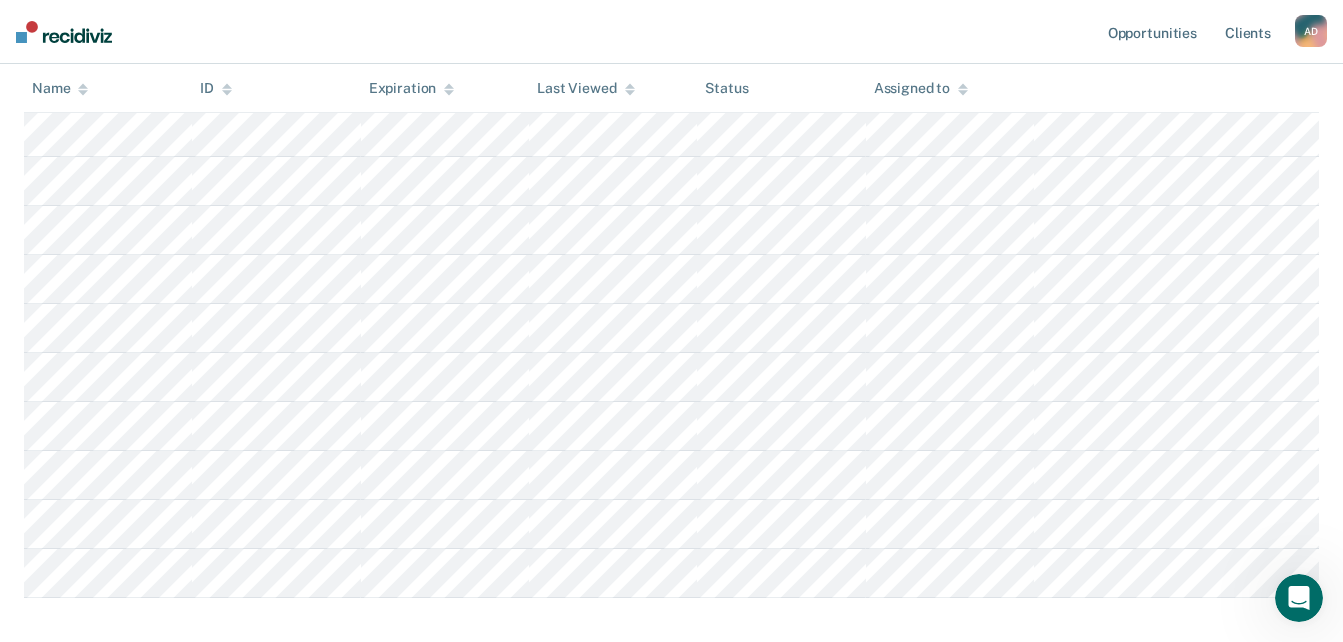 scroll, scrollTop: 233, scrollLeft: 0, axis: vertical 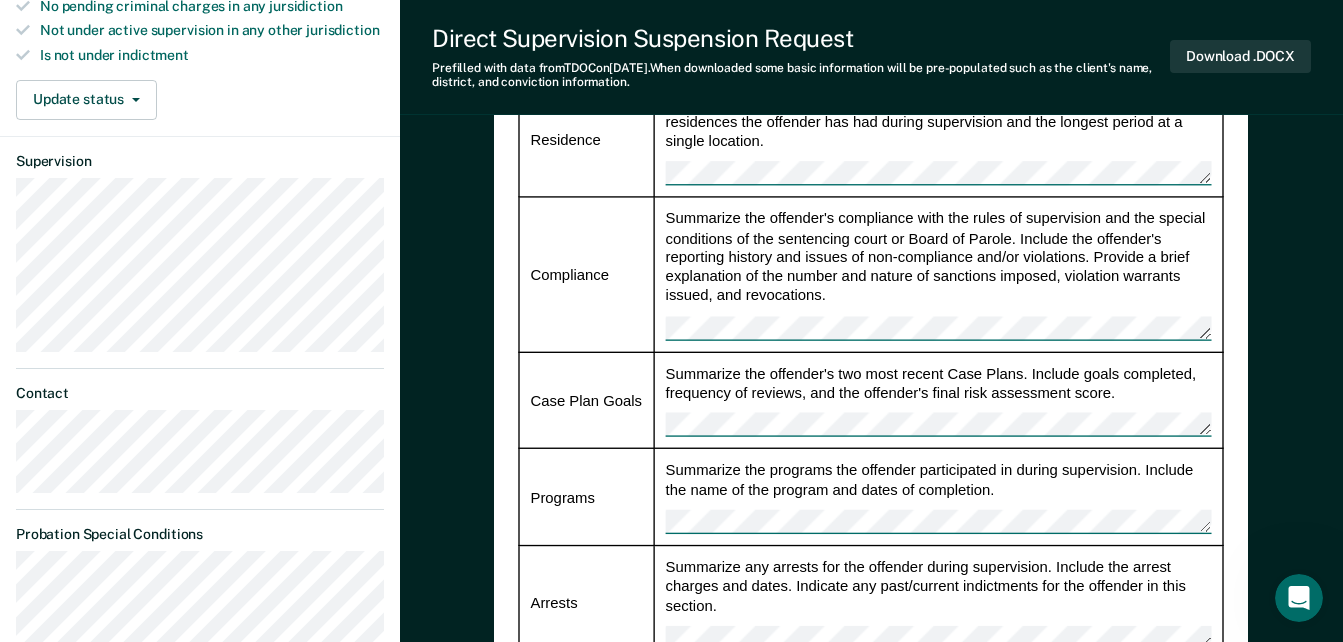 click on "Summarize any arrests for the offender during supervision. Include the arrest charges and dates. Indicate any past/current indictments for the offender in this section." at bounding box center (939, 603) 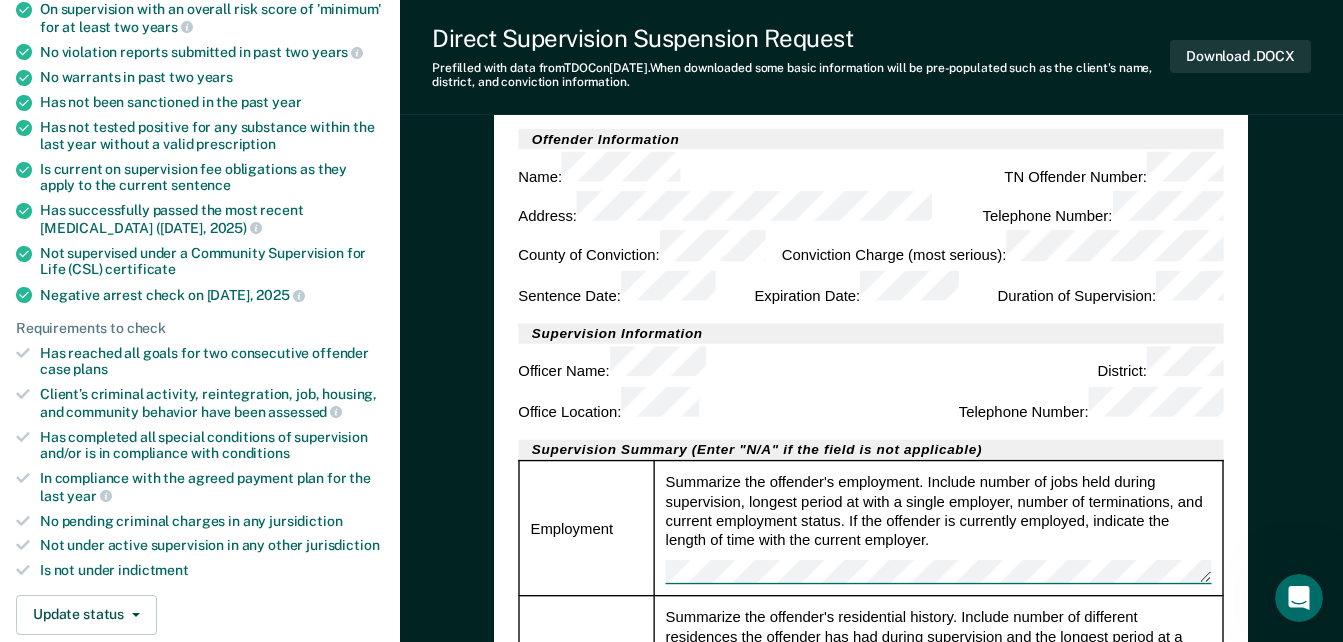 scroll, scrollTop: 400, scrollLeft: 0, axis: vertical 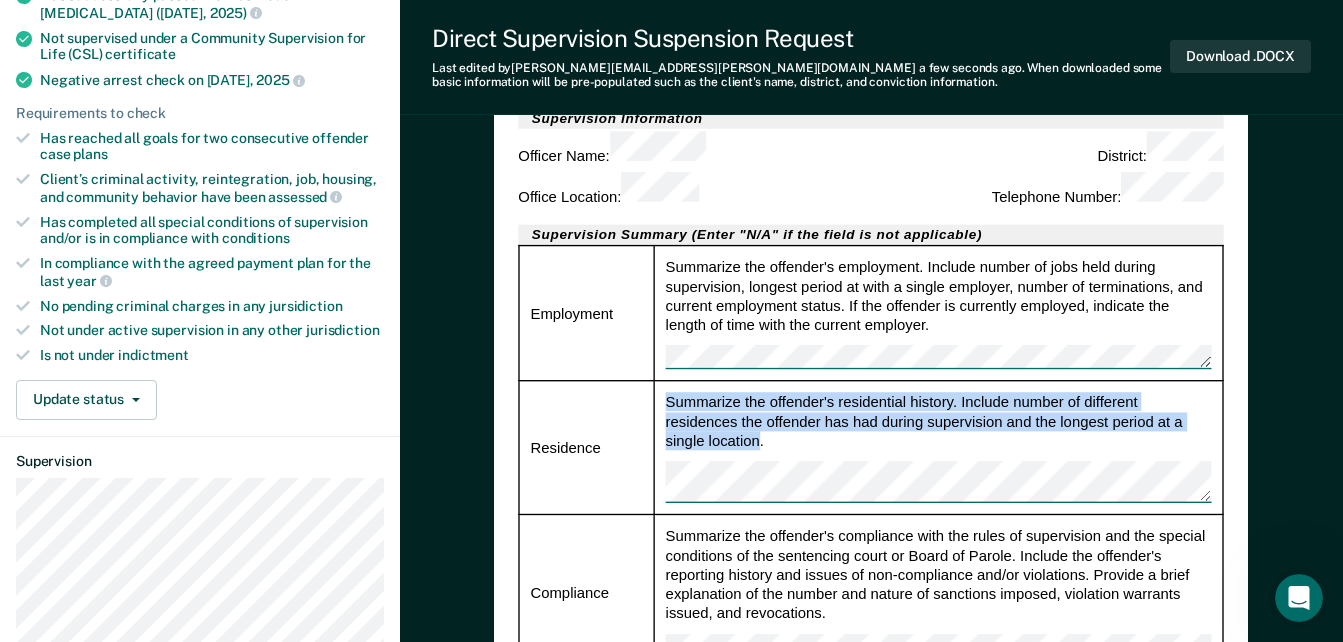 drag, startPoint x: 761, startPoint y: 373, endPoint x: 666, endPoint y: 328, distance: 105.11898 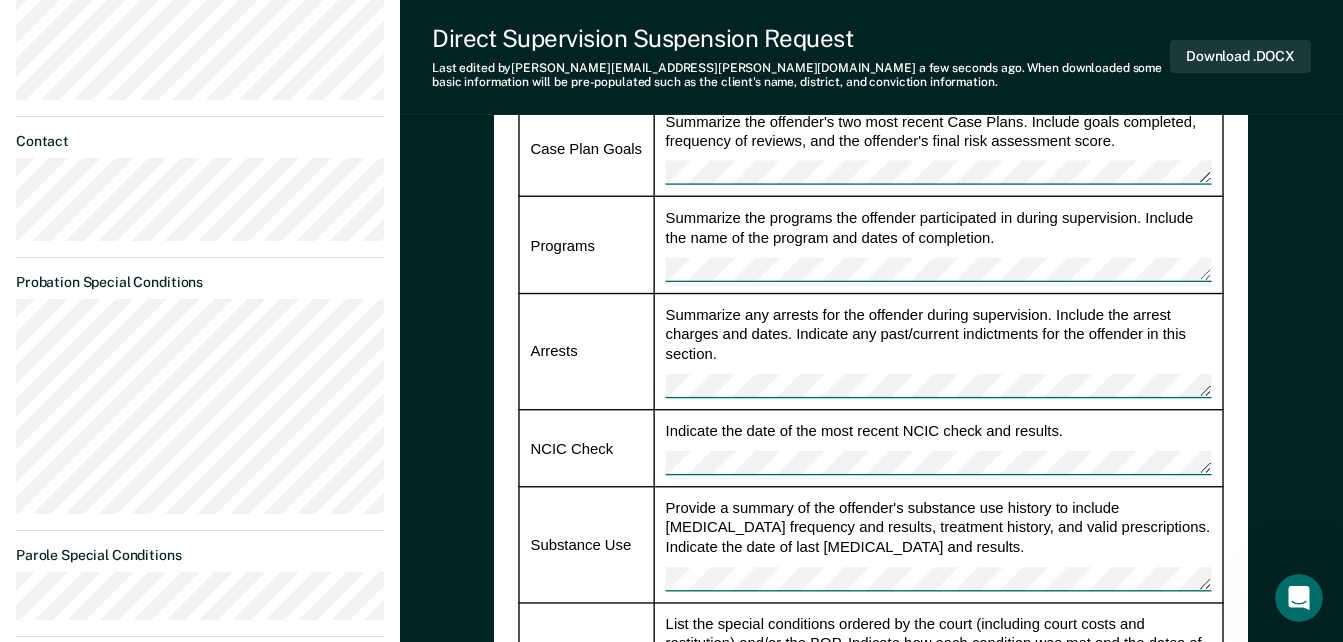 scroll, scrollTop: 1100, scrollLeft: 0, axis: vertical 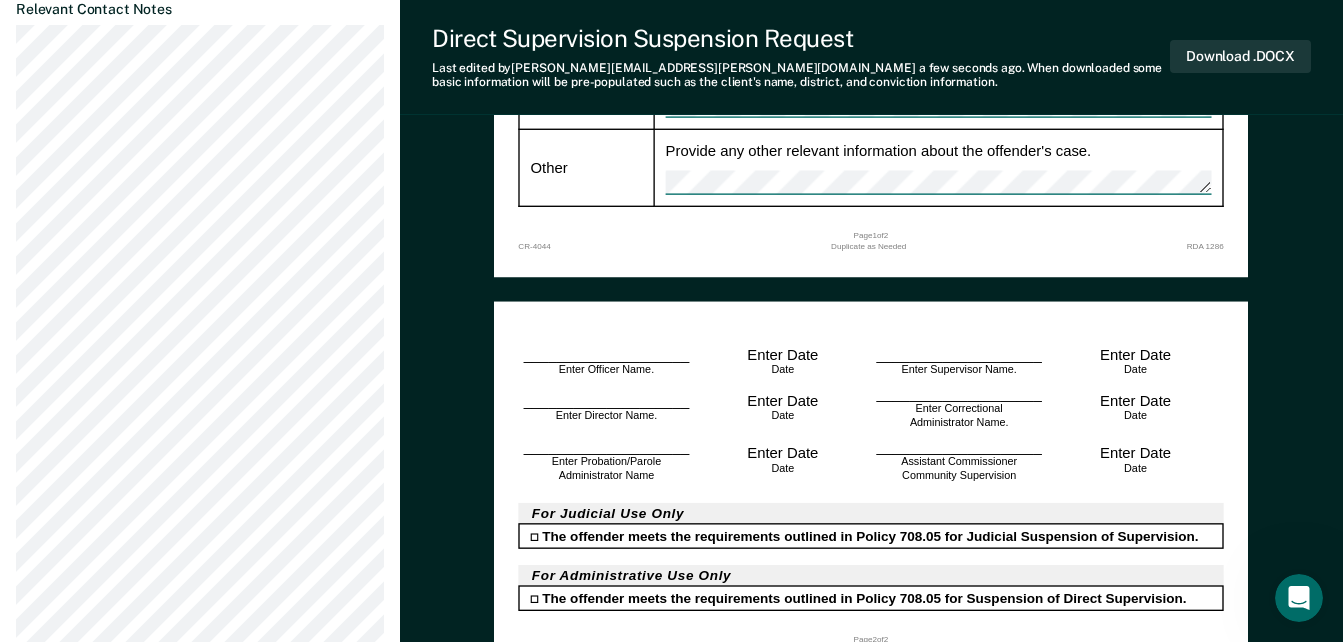 click on "Enter Officer Name." at bounding box center [606, 370] 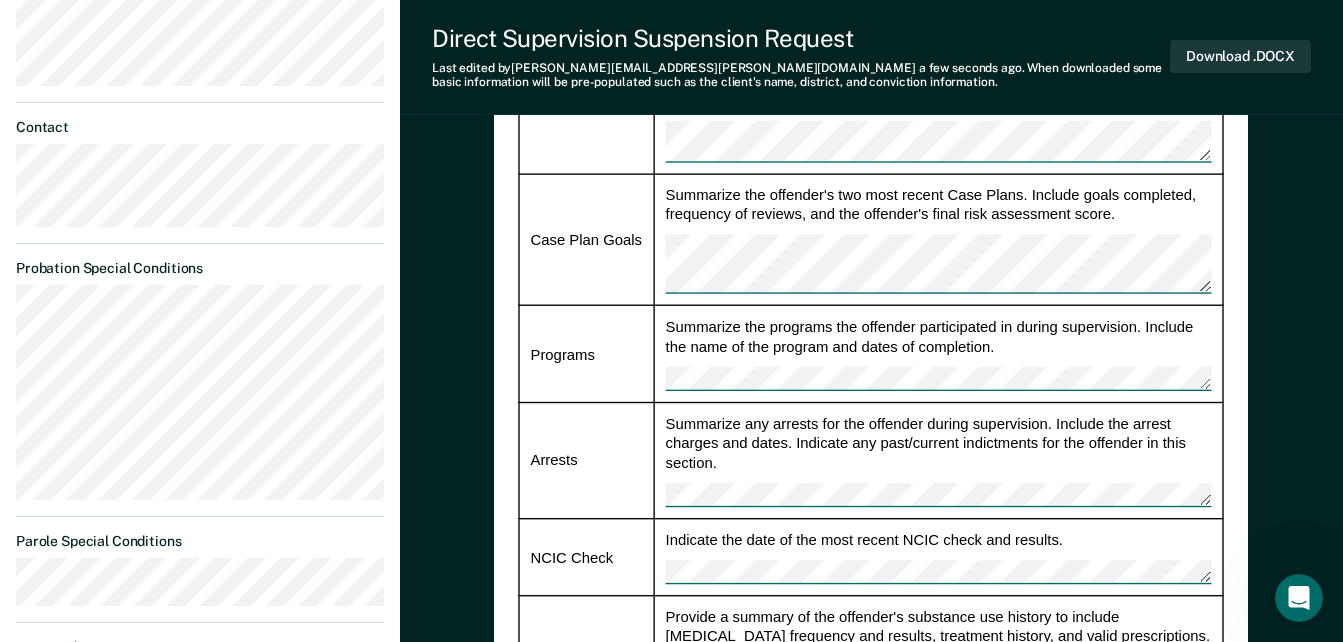 scroll, scrollTop: 1100, scrollLeft: 0, axis: vertical 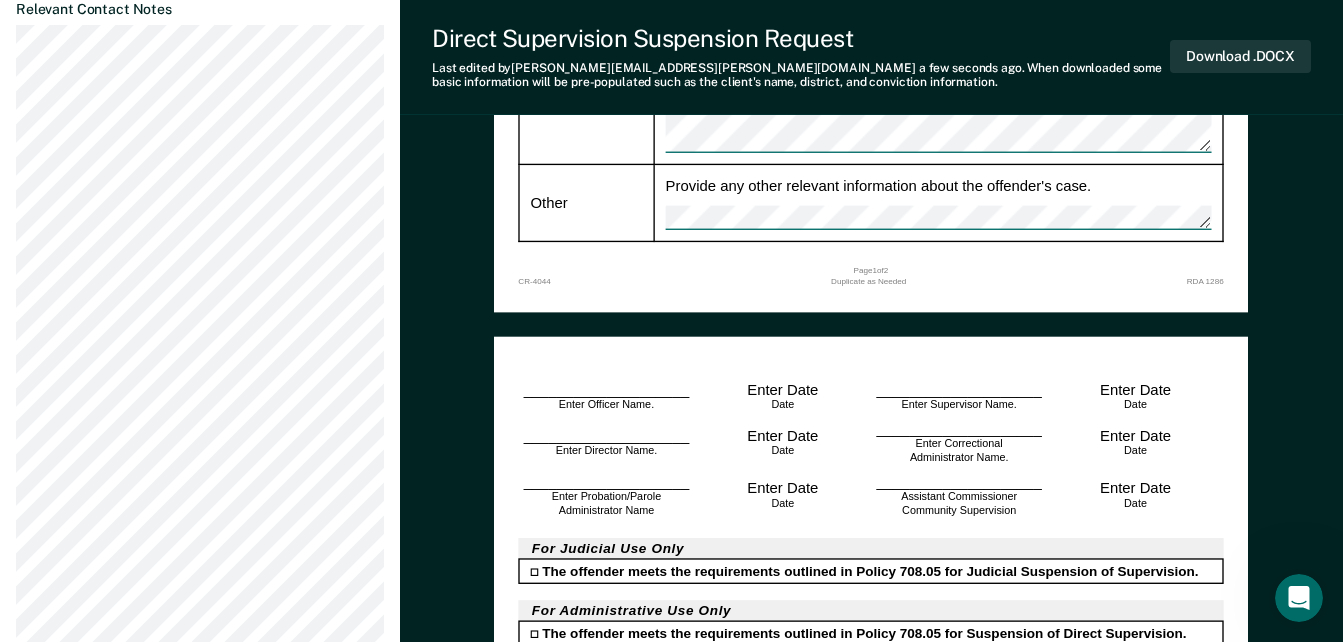 click on "Enter Date" at bounding box center [783, 388] 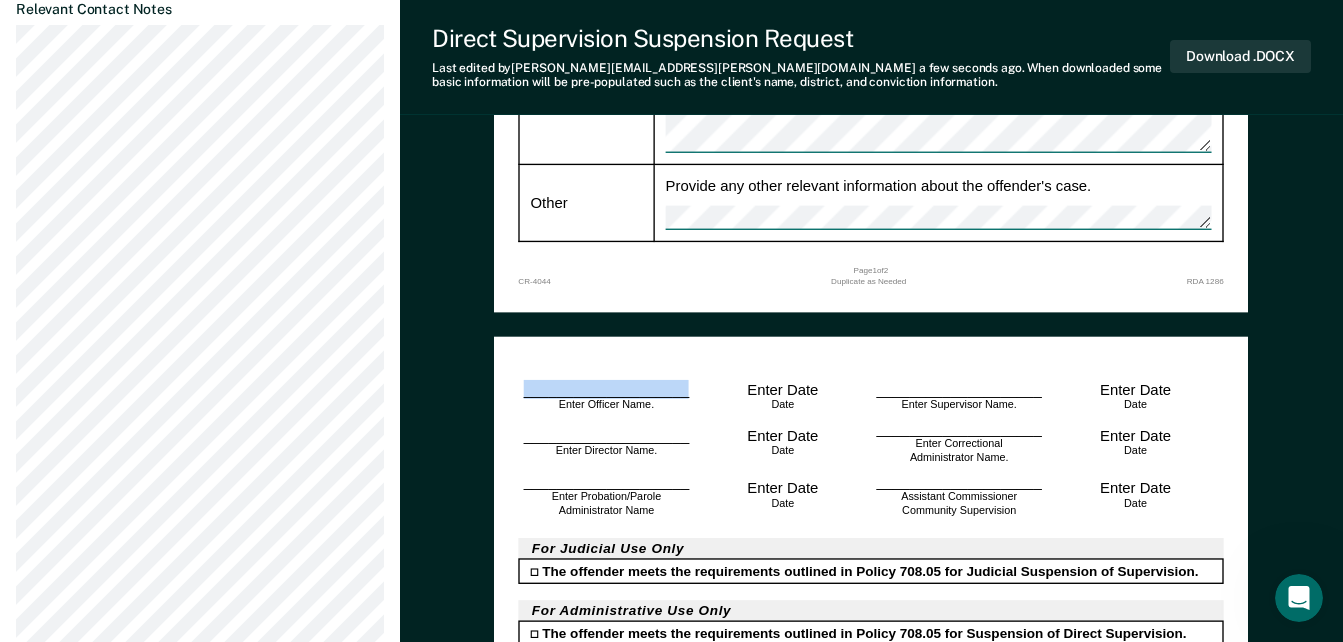 click on "____________________ Enter Officer Name." at bounding box center (607, 395) 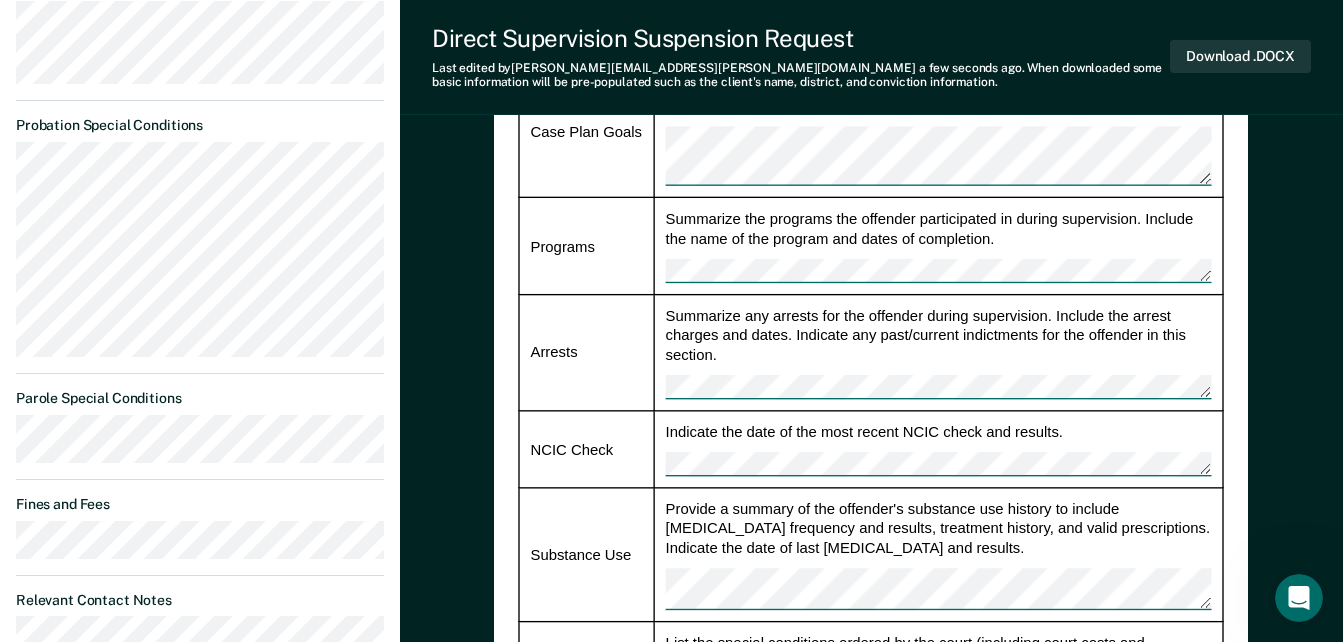 scroll, scrollTop: 1200, scrollLeft: 0, axis: vertical 